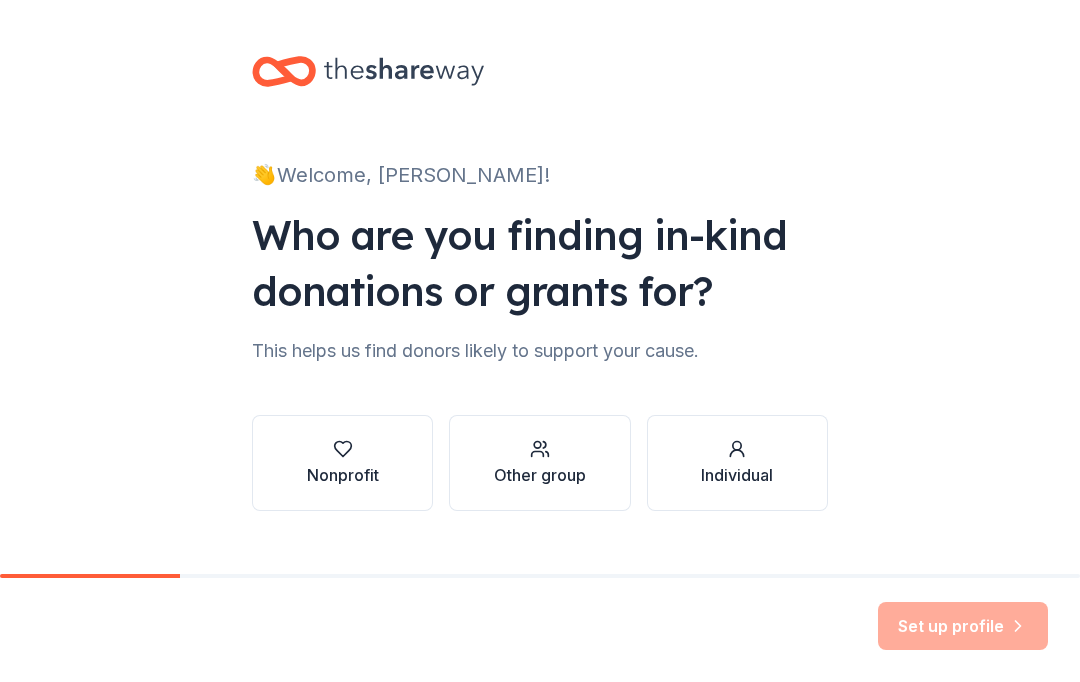 scroll, scrollTop: 0, scrollLeft: 0, axis: both 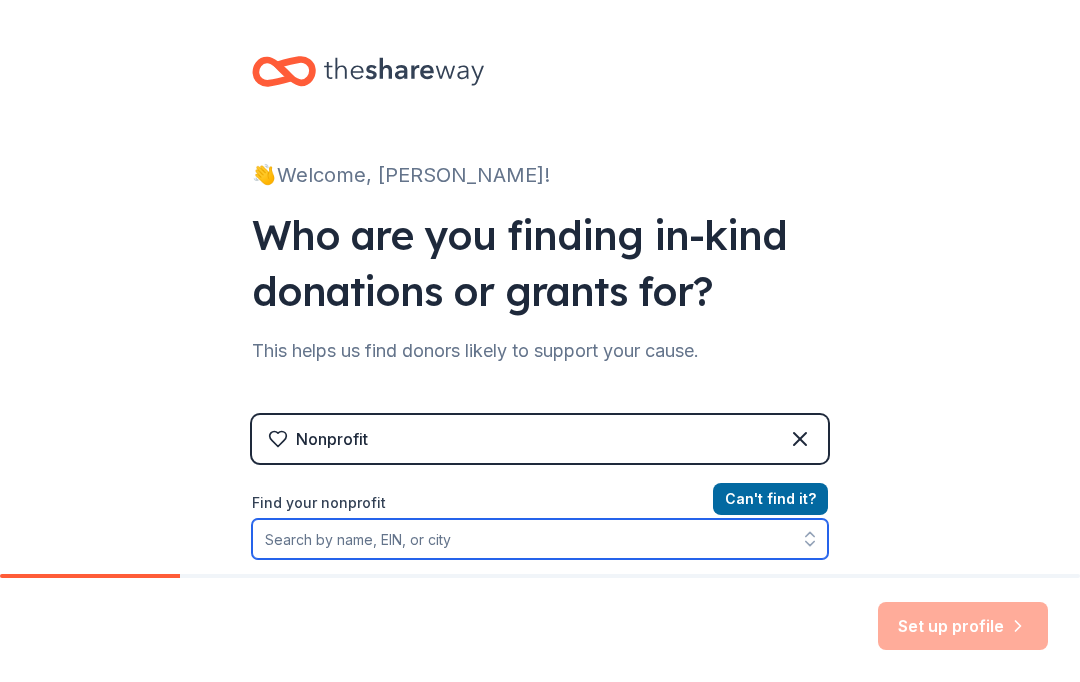 click on "Find your nonprofit" at bounding box center (540, 539) 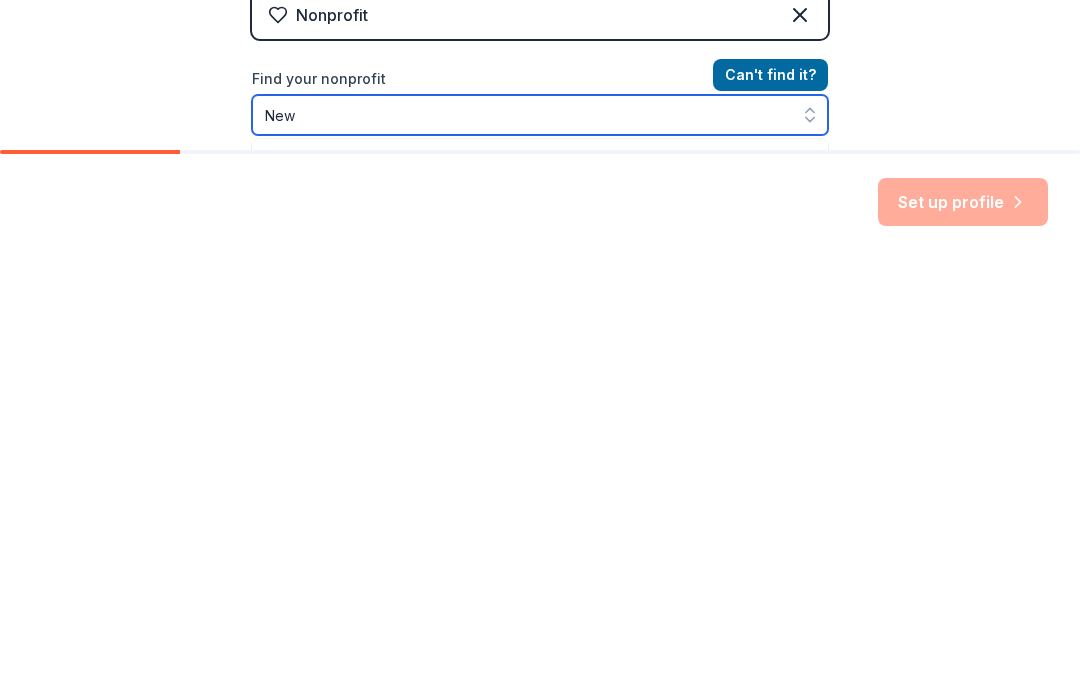 scroll, scrollTop: 85, scrollLeft: 0, axis: vertical 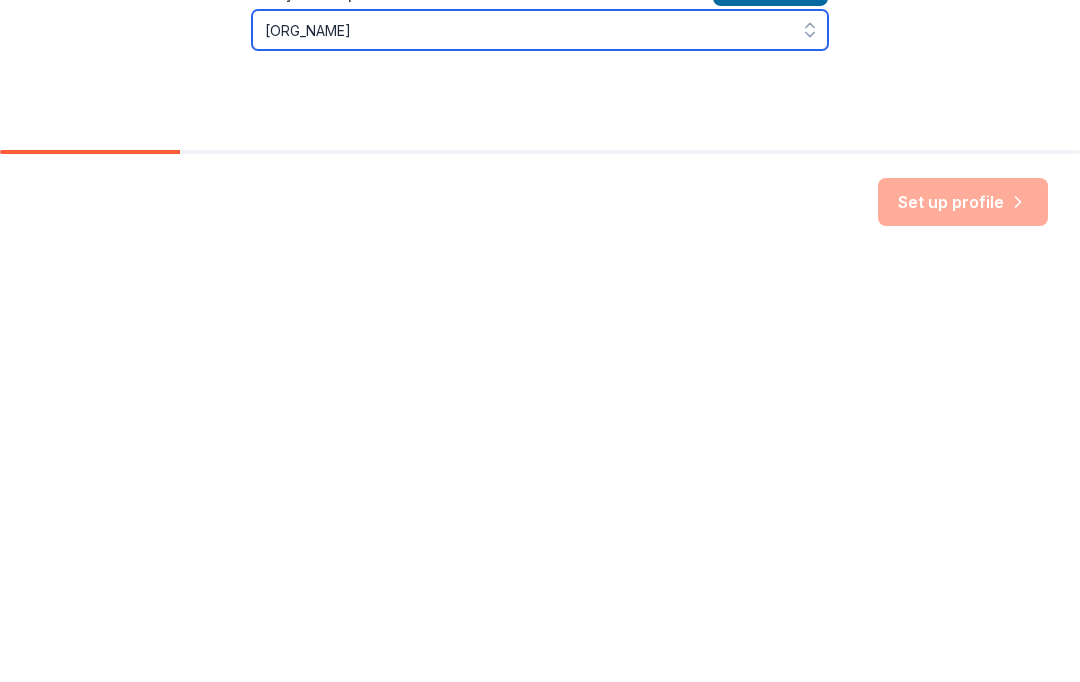 type on "[ORG_NAME]" 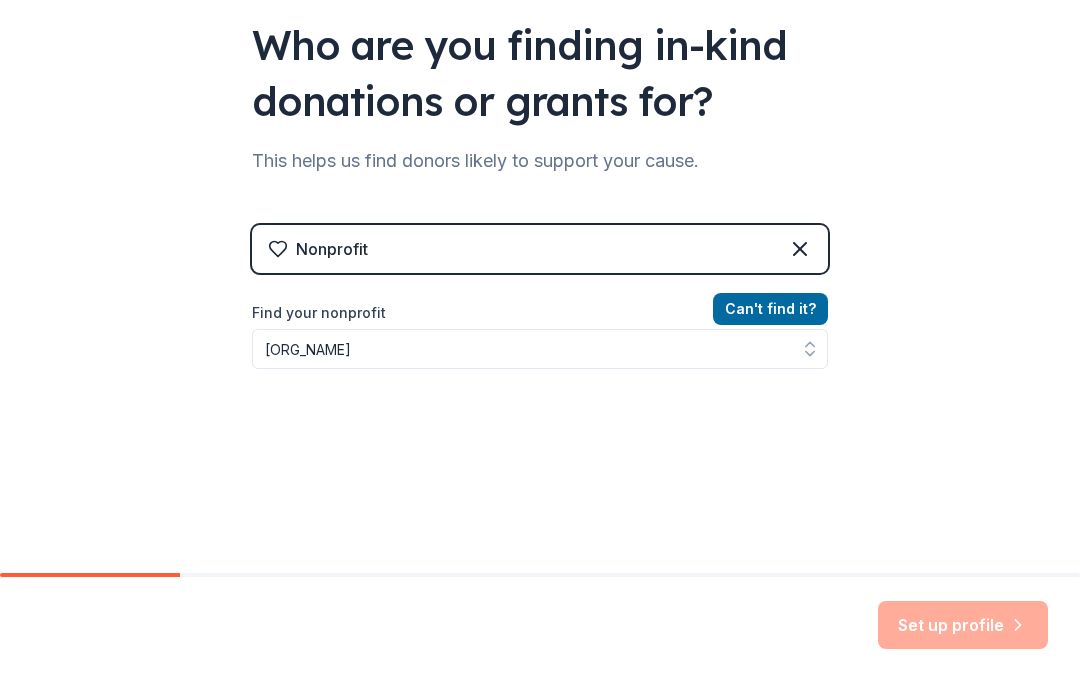 scroll, scrollTop: 186, scrollLeft: 0, axis: vertical 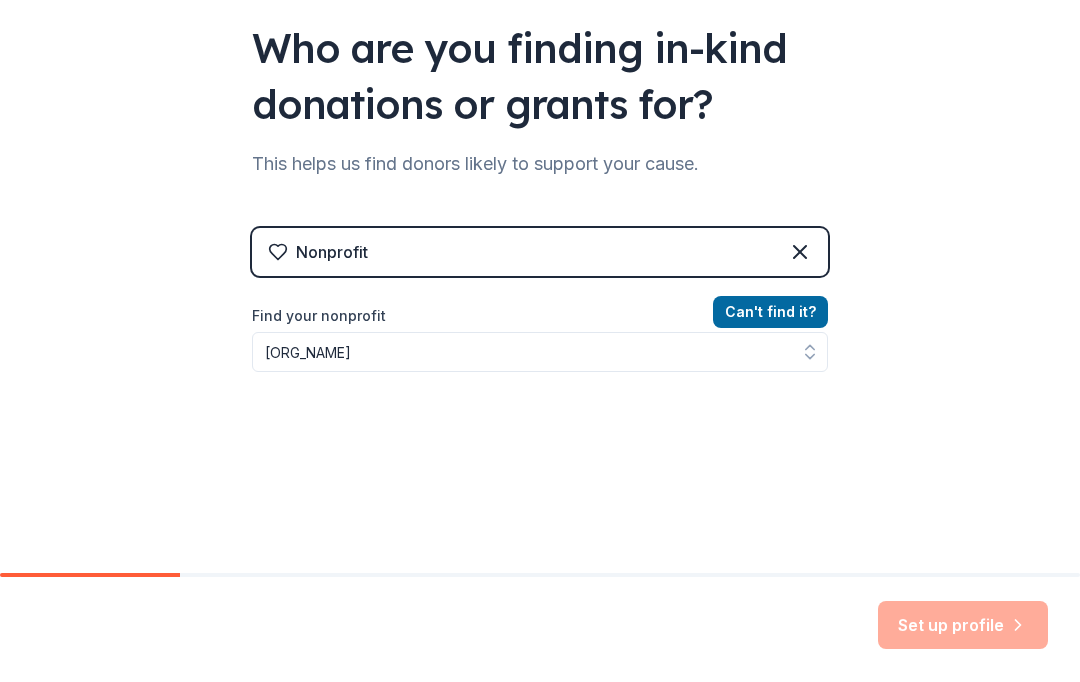 click 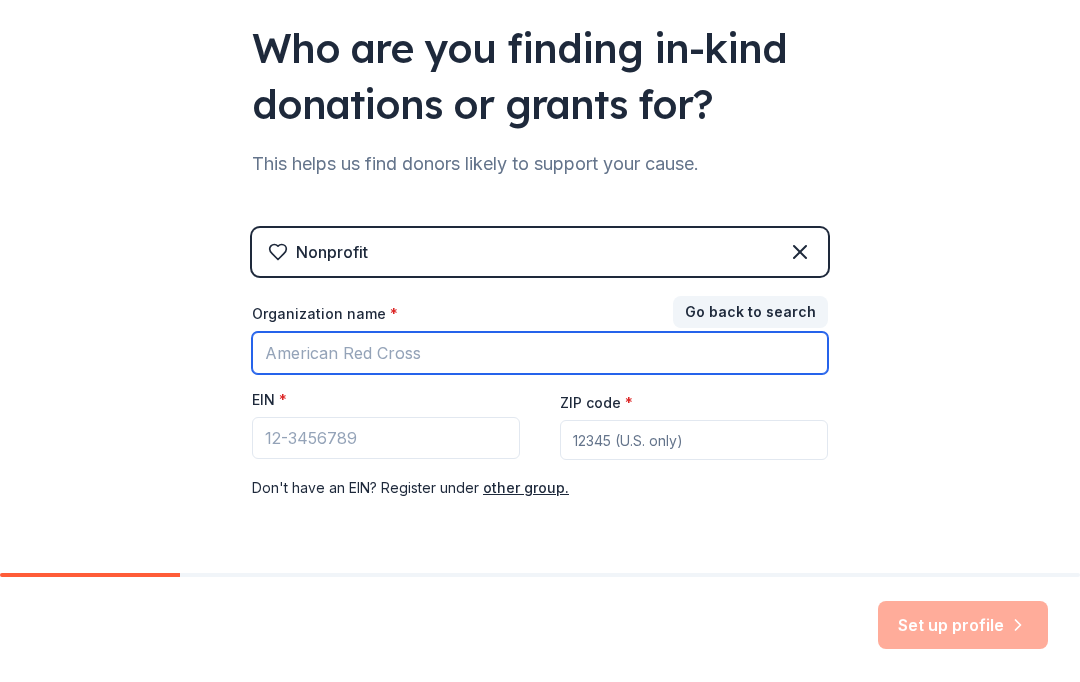 click on "Organization name *" at bounding box center [540, 354] 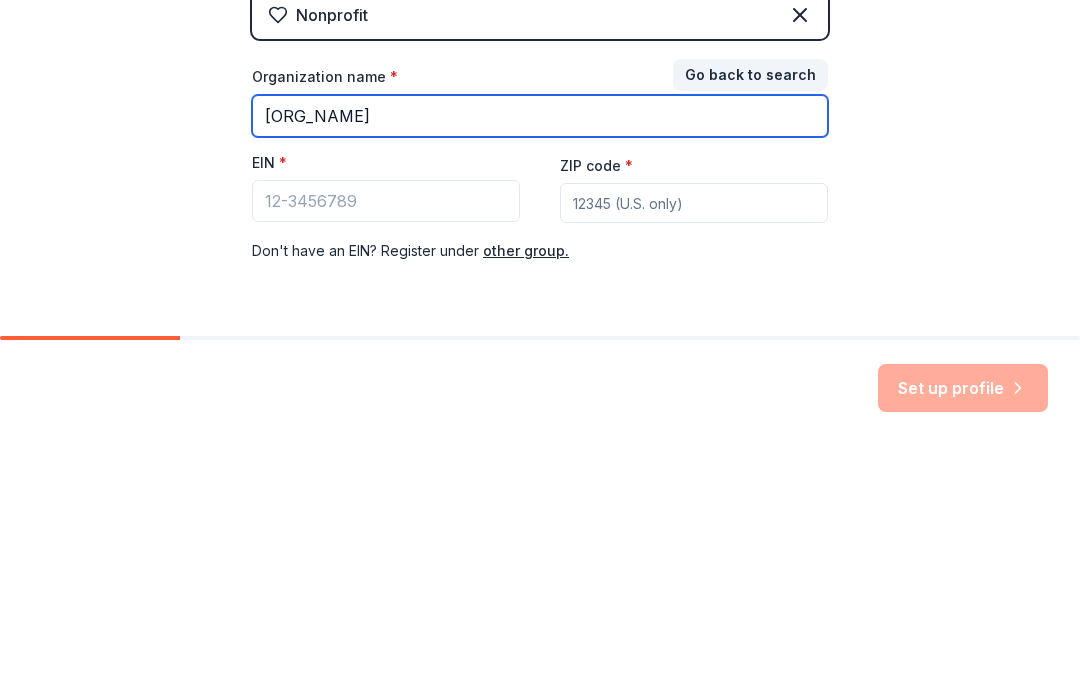 type on "[ORG_NAME]" 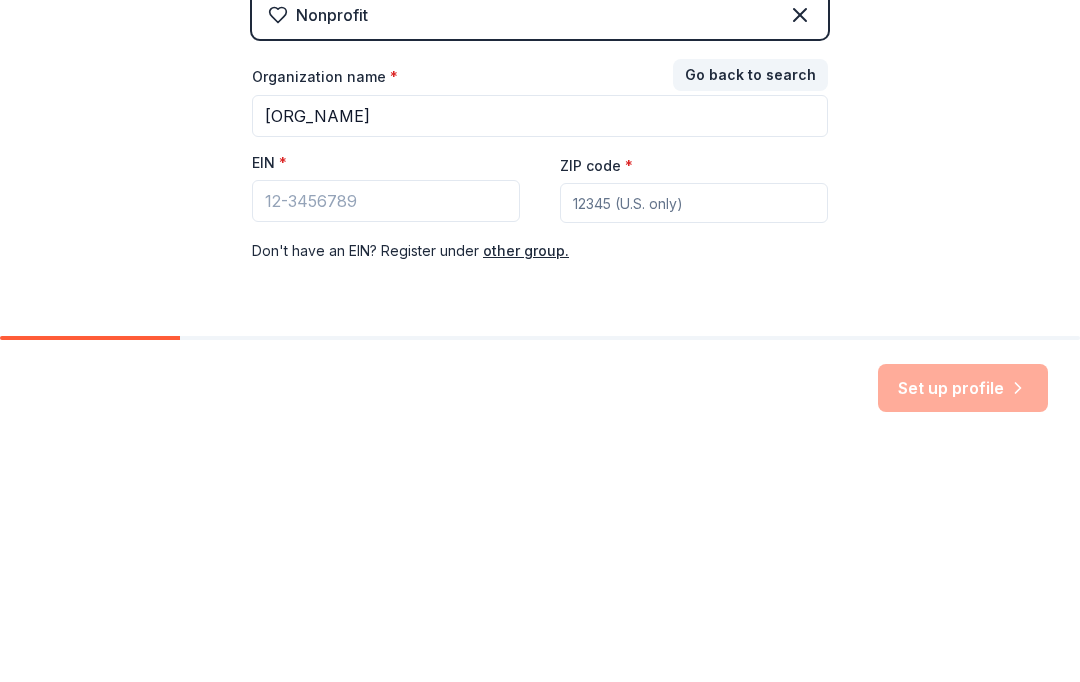 click on "ZIP code *" at bounding box center [694, 441] 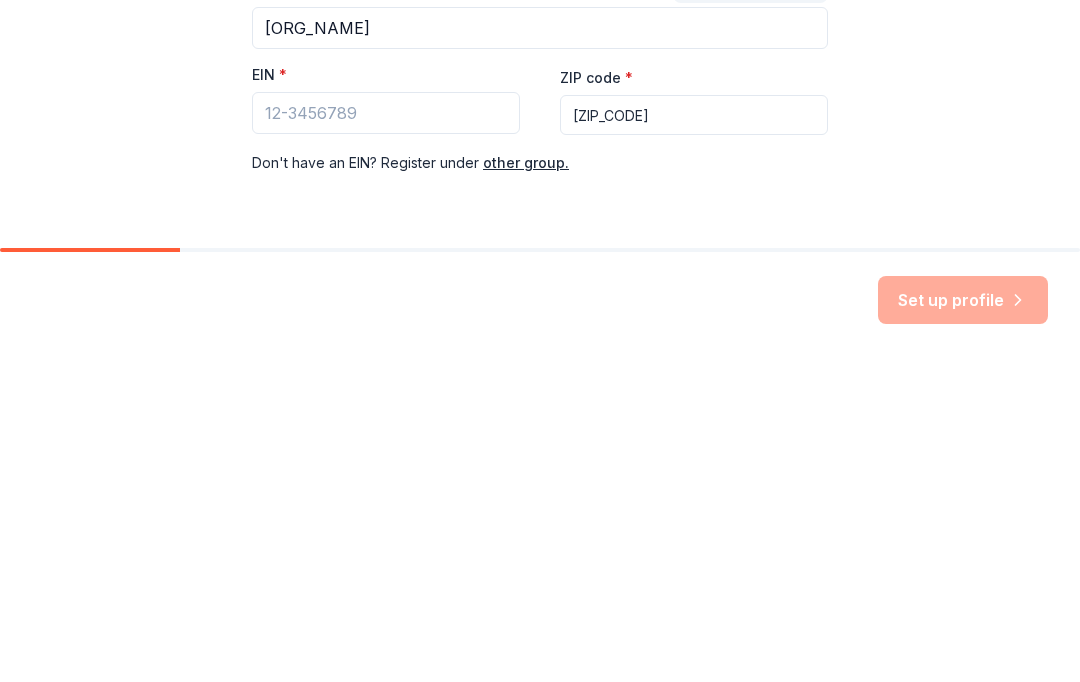 type on "[ZIP_CODE]" 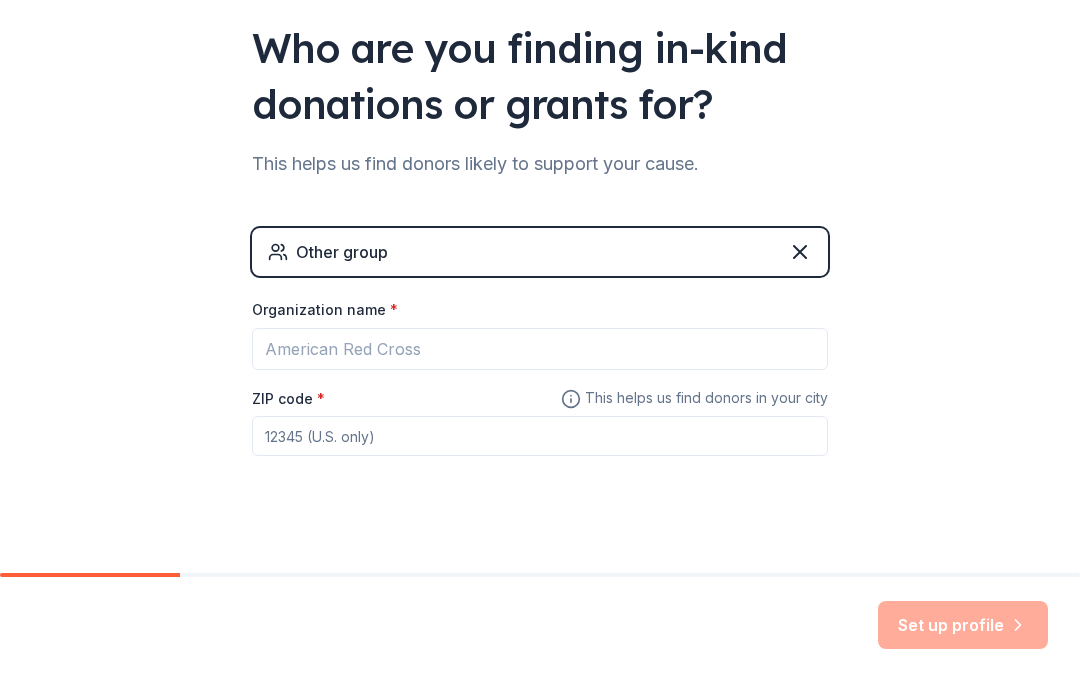 click on "Other group" at bounding box center (540, 253) 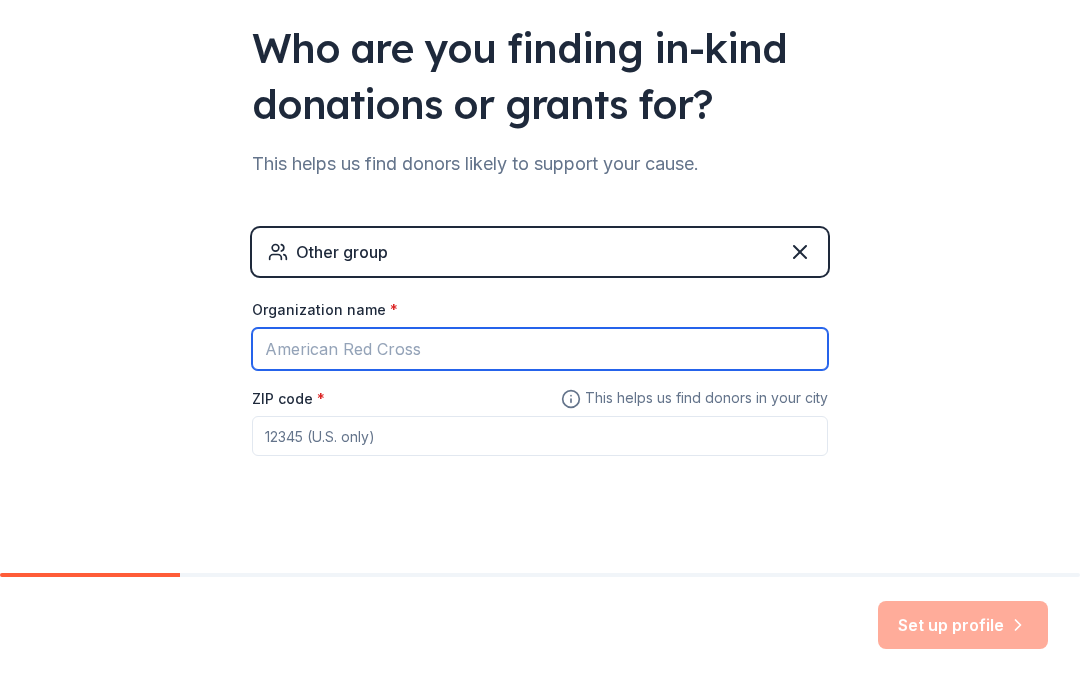click on "Organization name *" at bounding box center (540, 350) 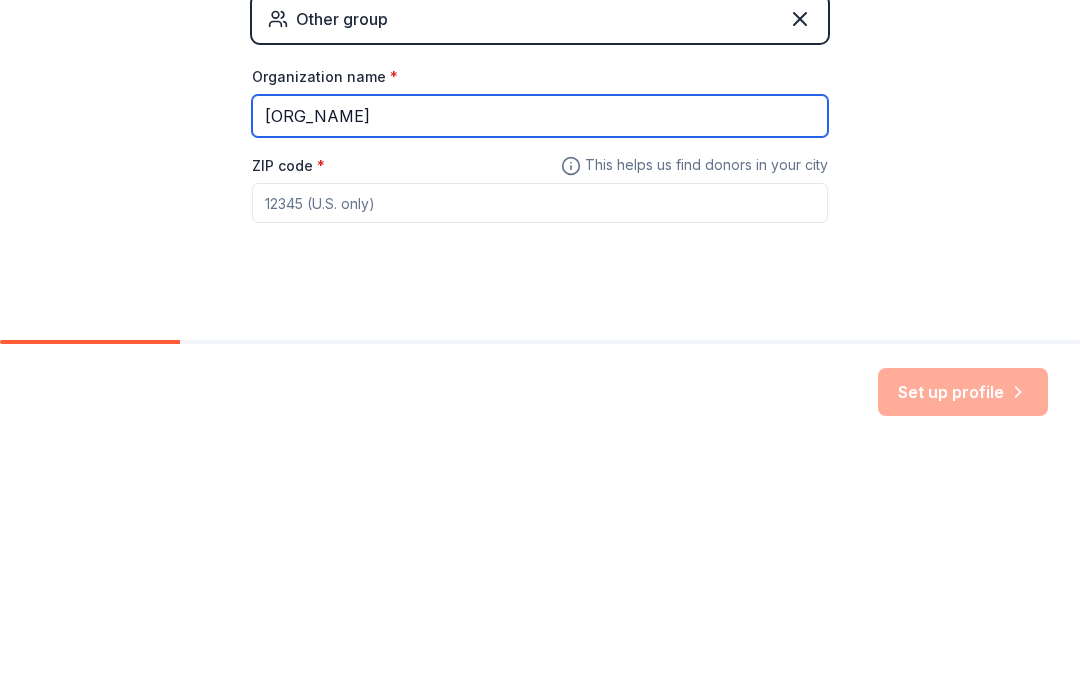 click on "[ORG_NAME]" at bounding box center (540, 350) 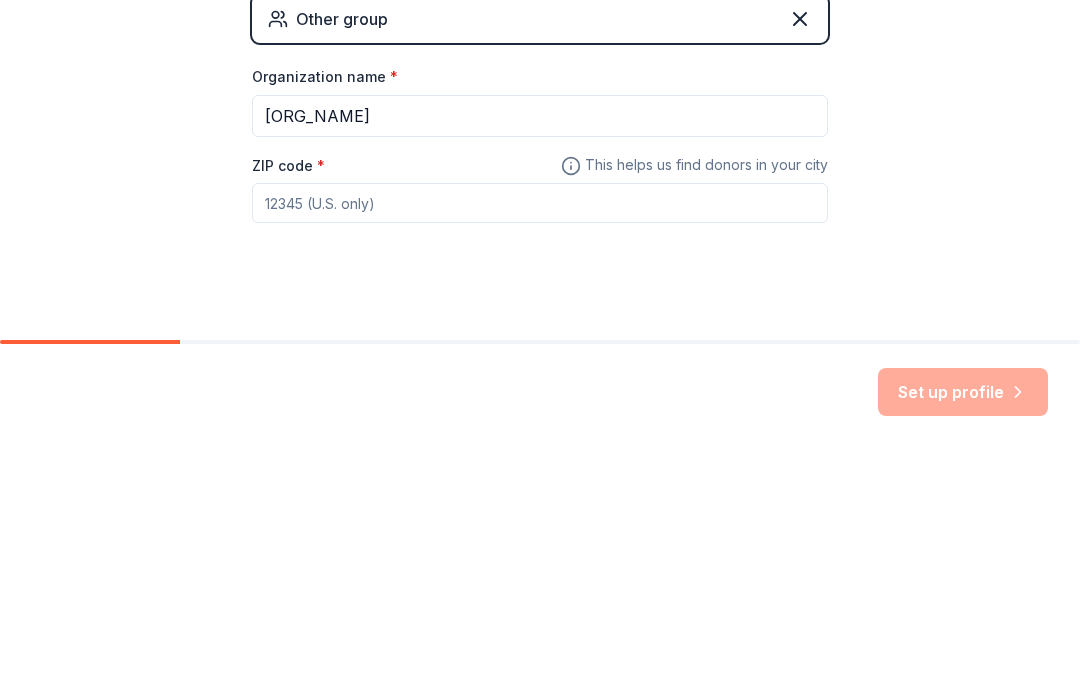 click on "ZIP code *" at bounding box center (540, 437) 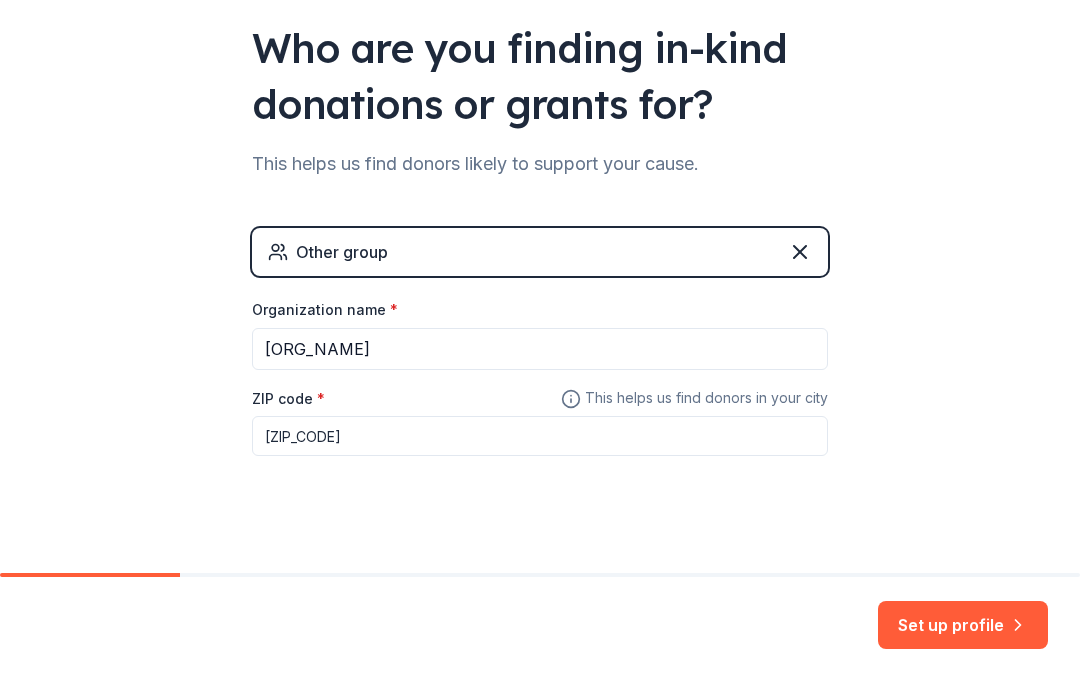 type on "[ZIP_CODE]" 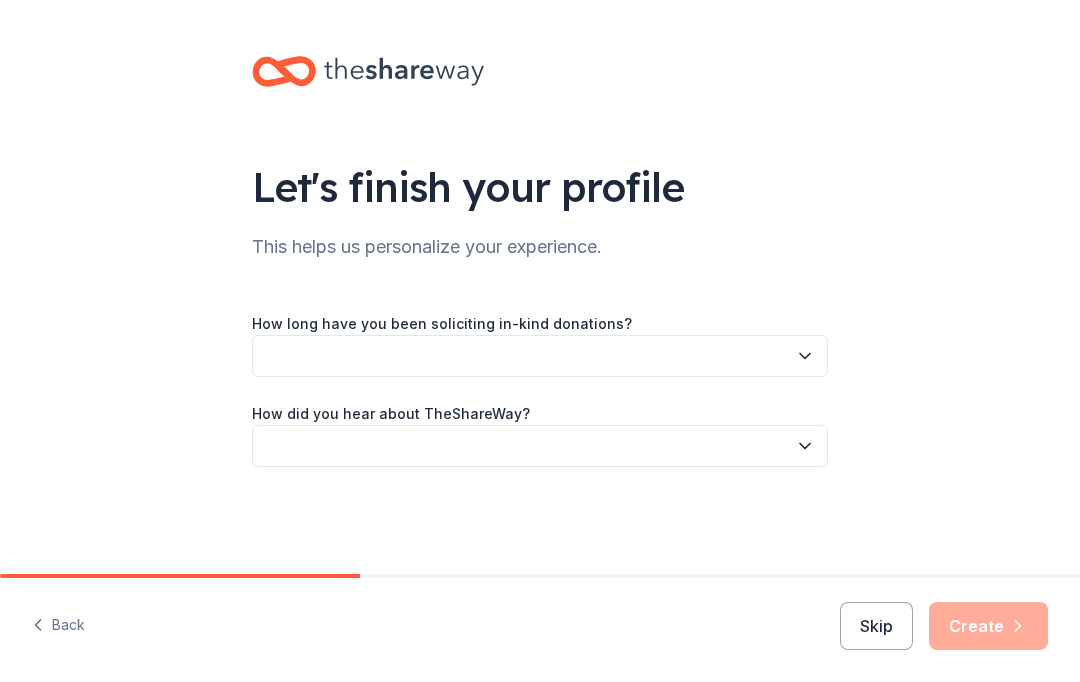 click at bounding box center [540, 356] 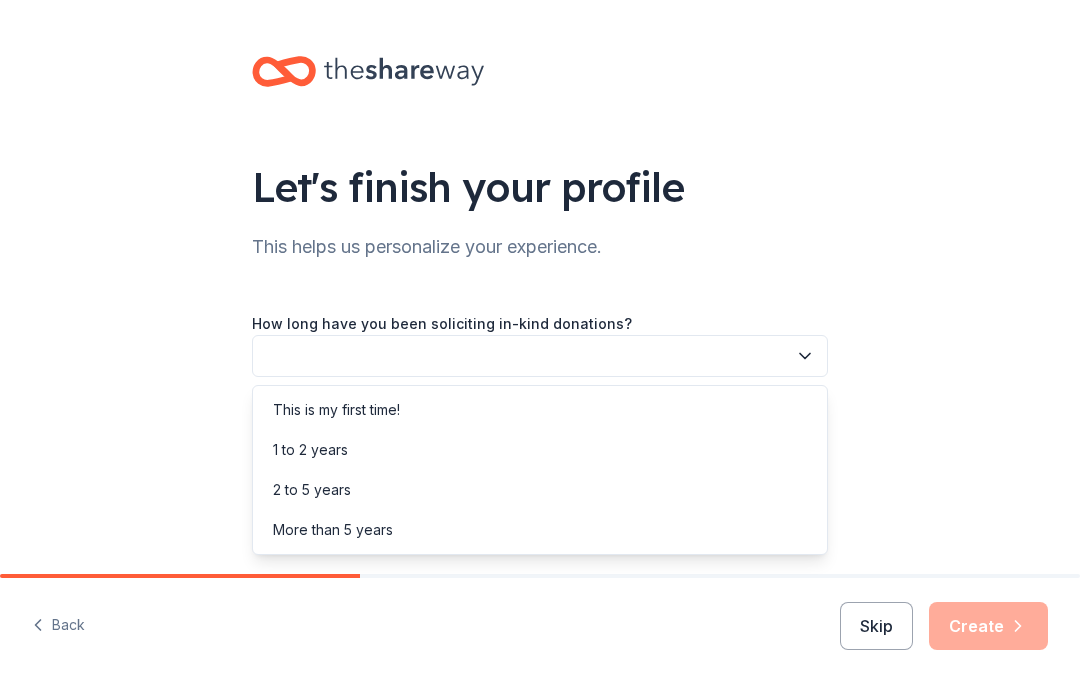 click on "This is my first time!" at bounding box center [336, 410] 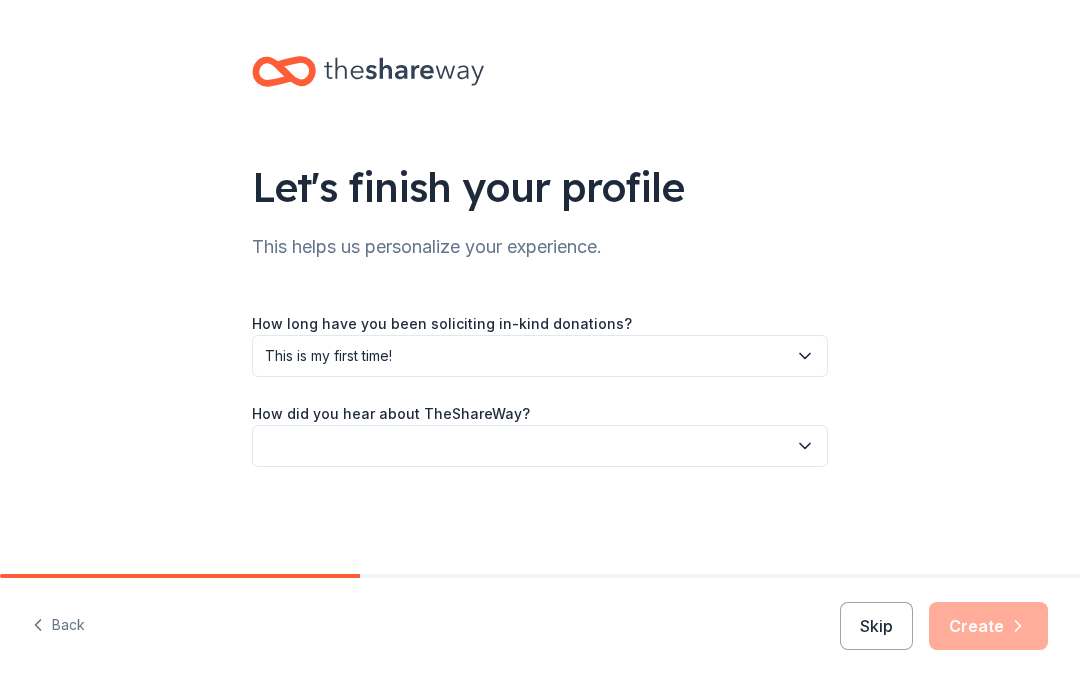 click at bounding box center [540, 446] 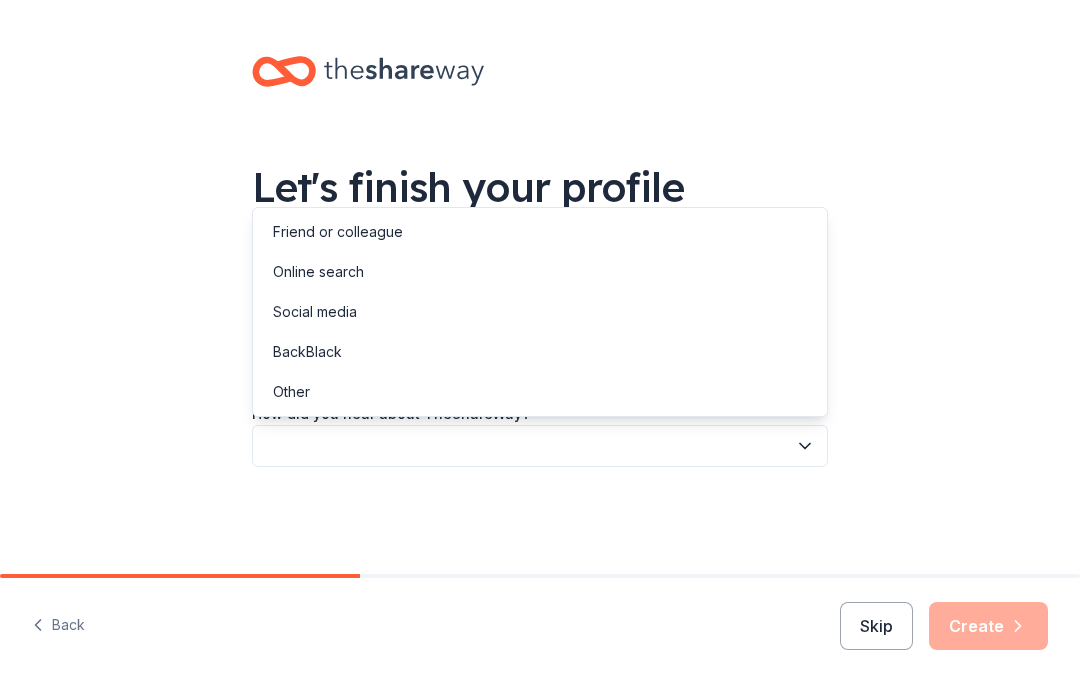 click on "Social media" at bounding box center (315, 312) 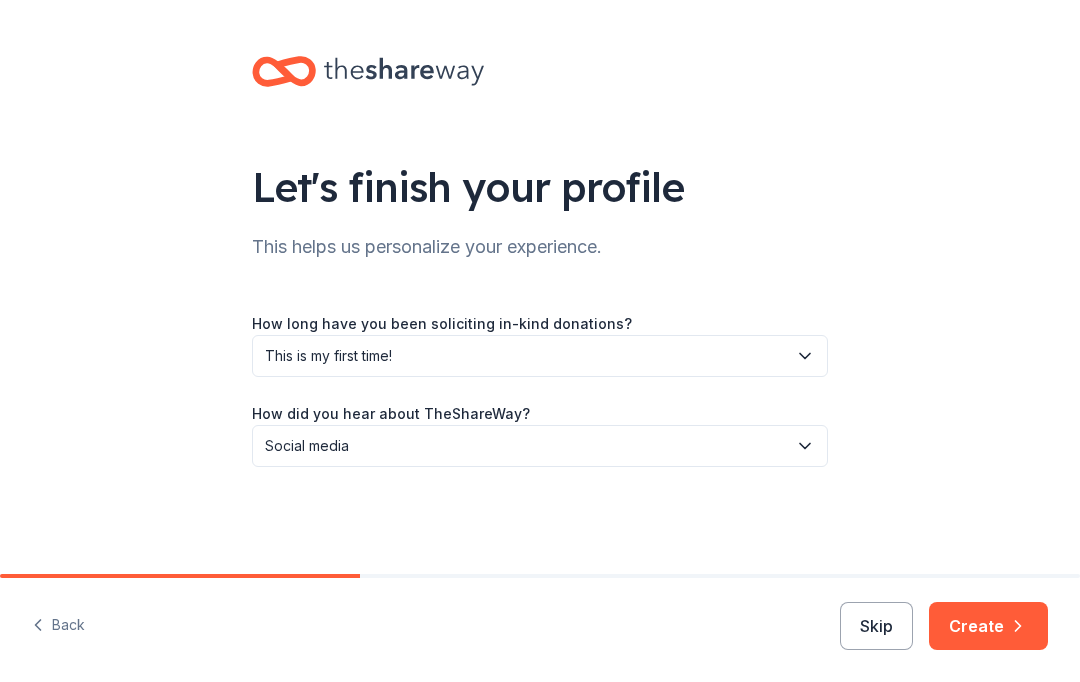 click on "Create" at bounding box center [988, 626] 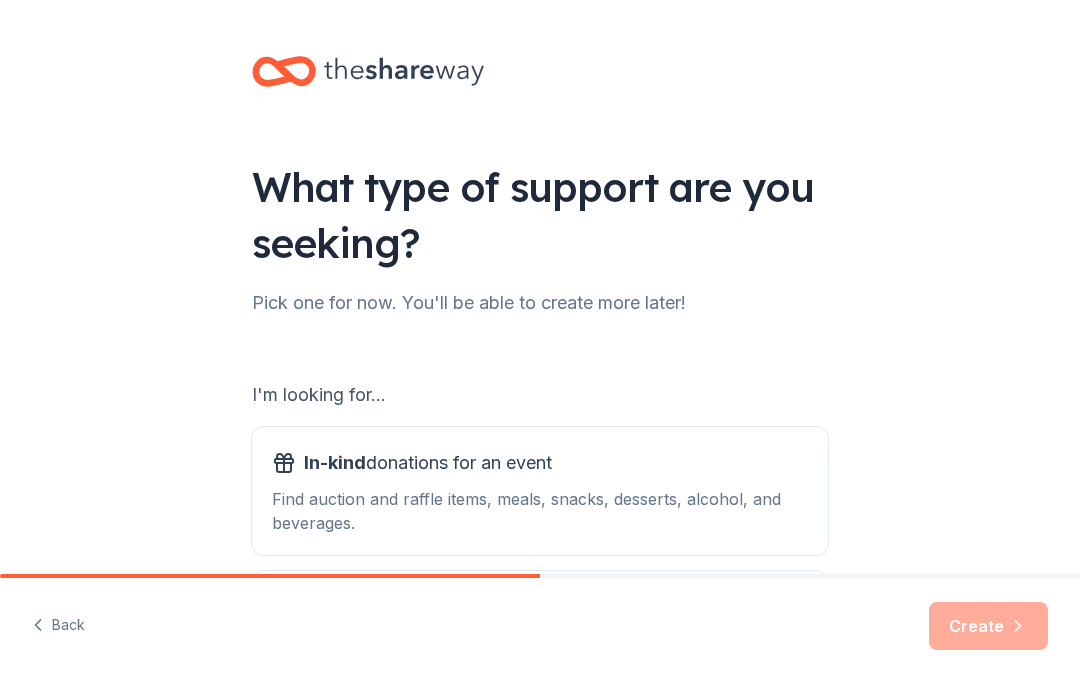 click on "Find auction and raffle items, meals, snacks, desserts, alcohol, and beverages." at bounding box center [540, 511] 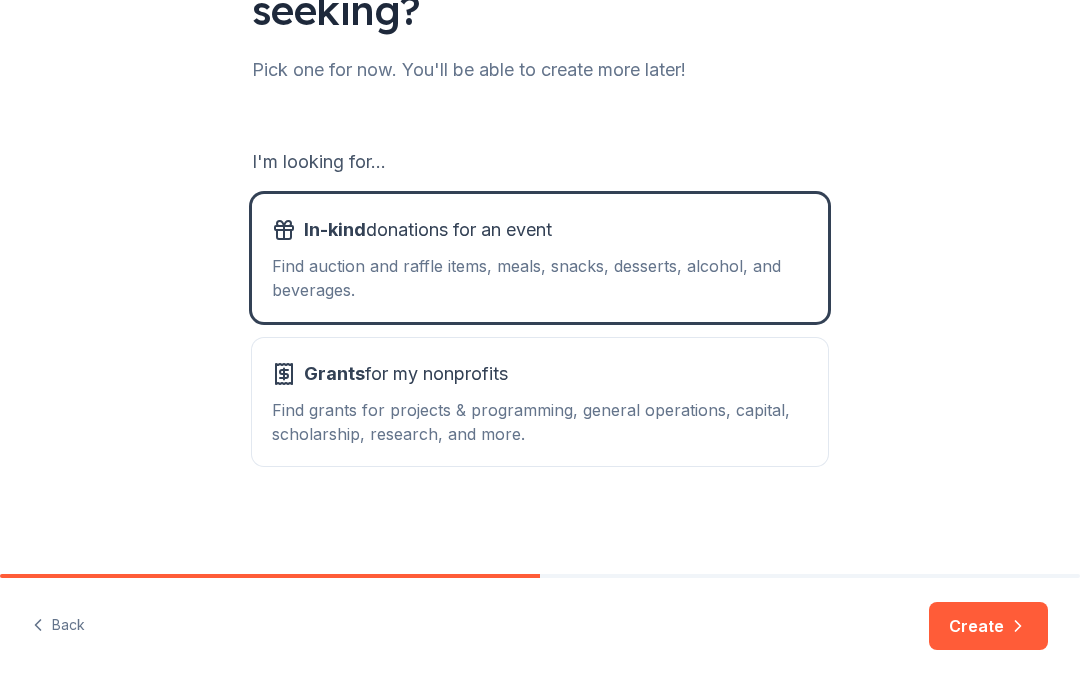 scroll, scrollTop: 233, scrollLeft: 0, axis: vertical 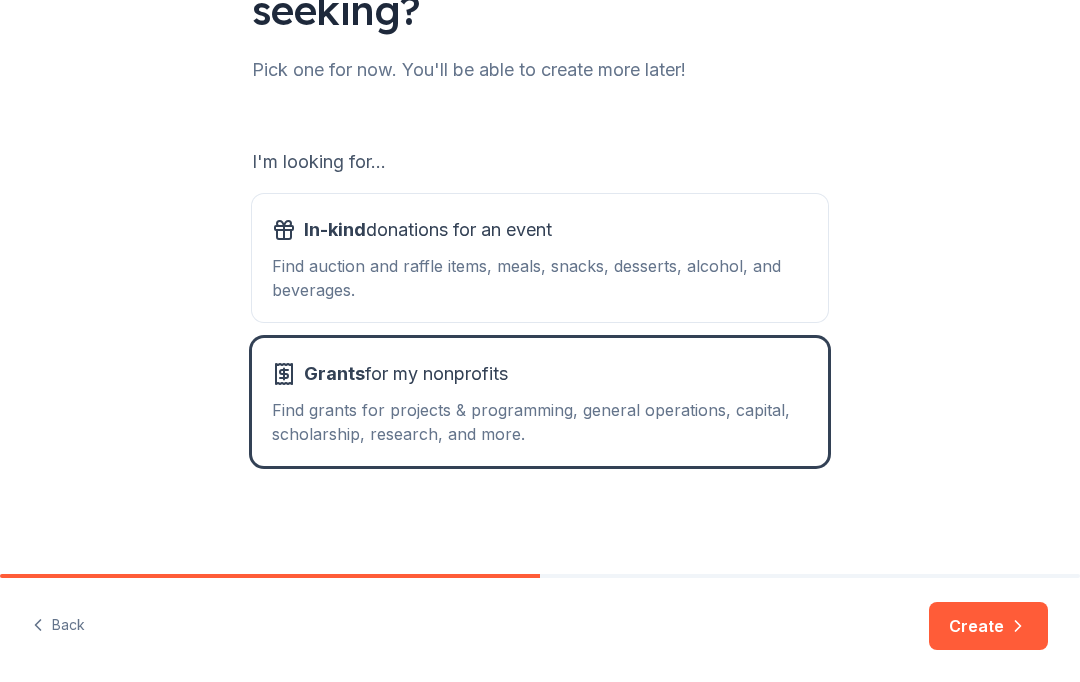 click on "Create" at bounding box center (988, 626) 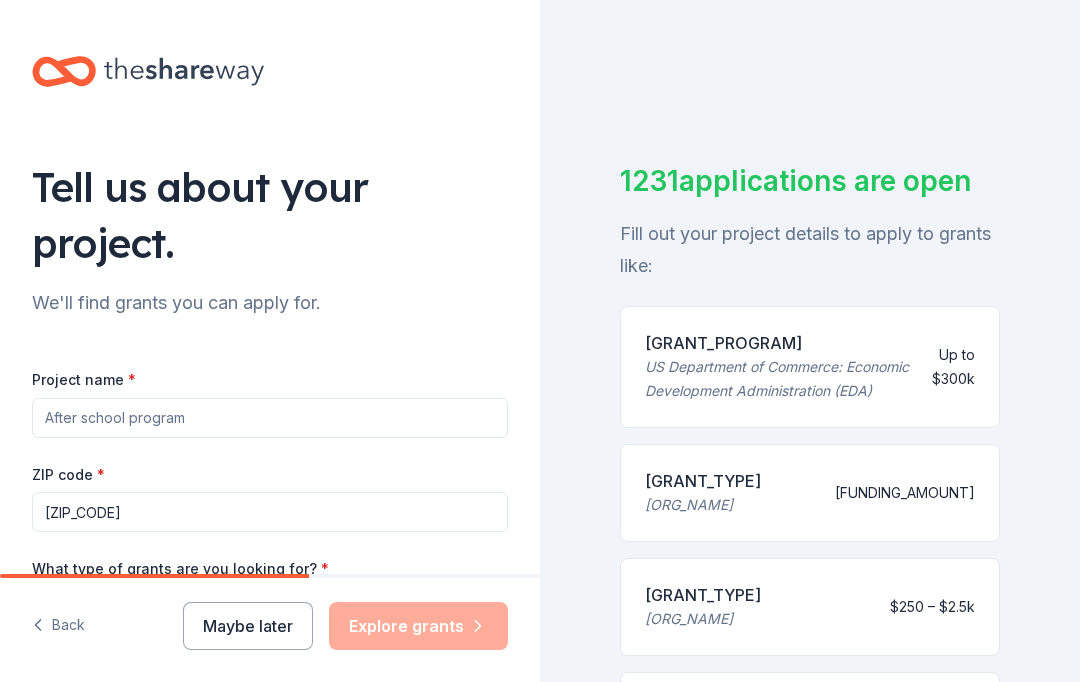 click on "Project name *" at bounding box center [270, 418] 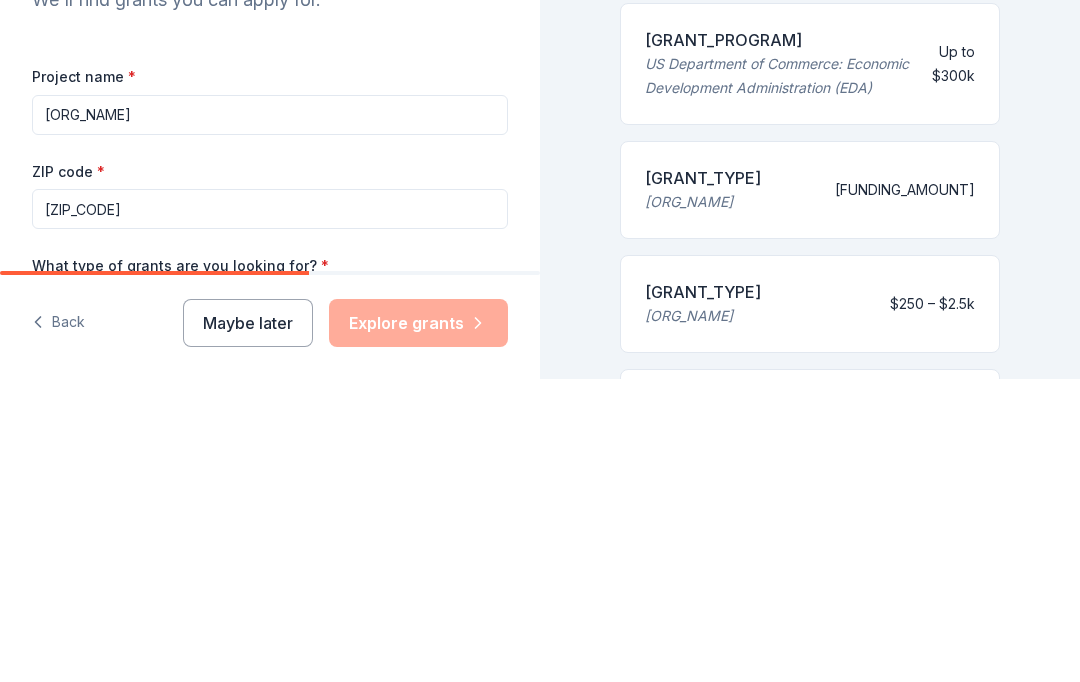 scroll, scrollTop: 84, scrollLeft: 0, axis: vertical 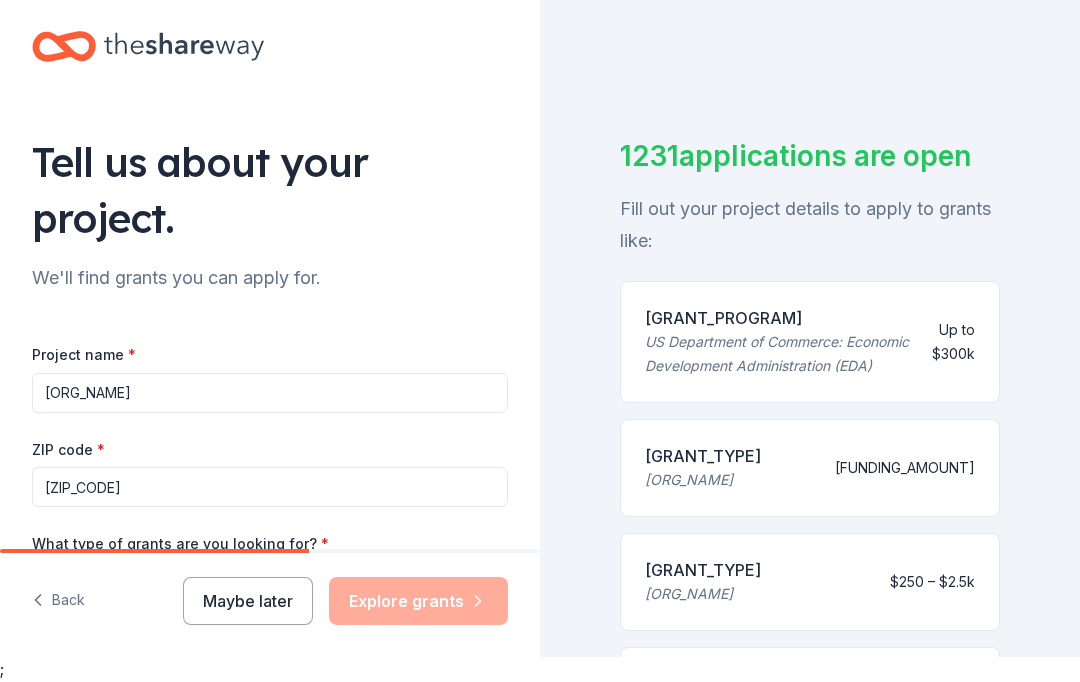 type on "[ORG_NAME]" 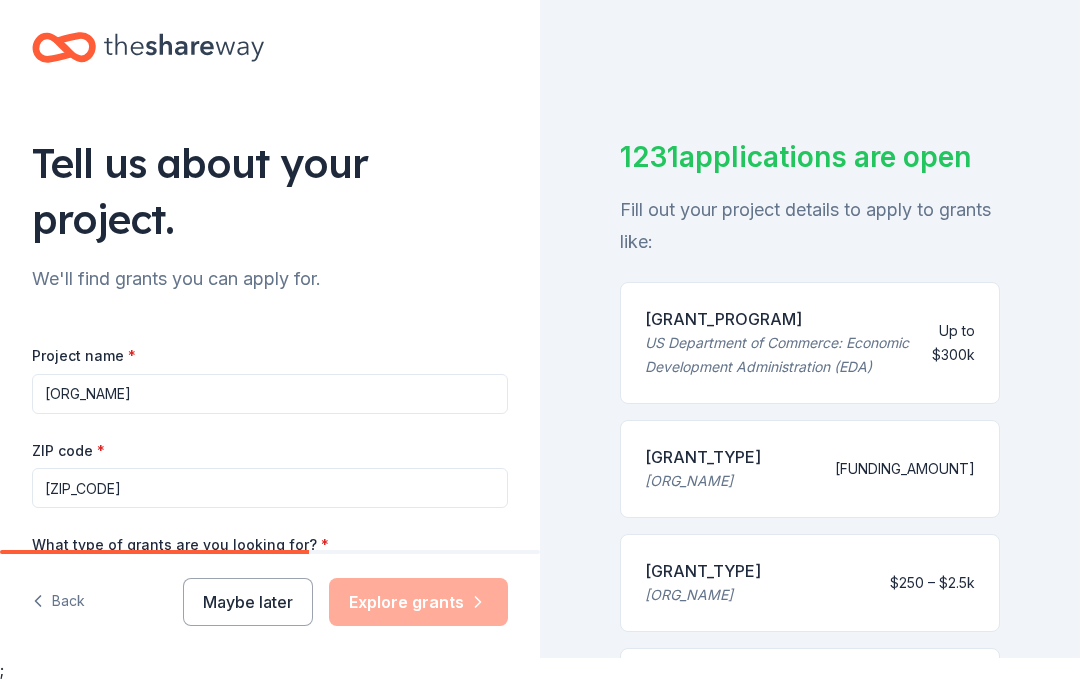 click on "Select" at bounding box center (270, 584) 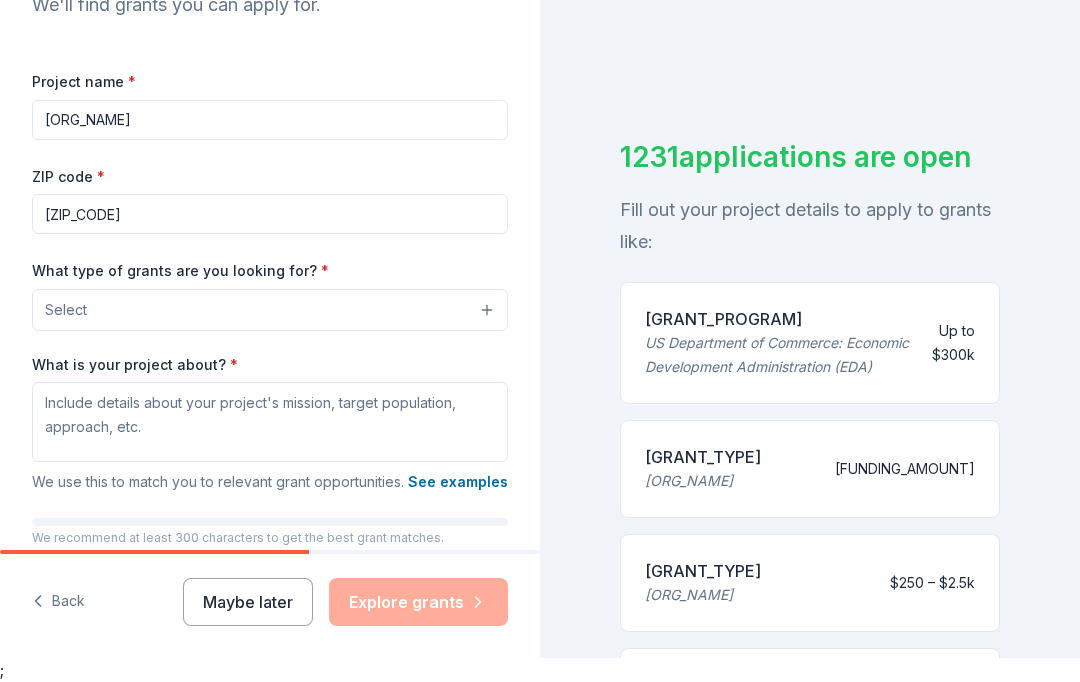 scroll, scrollTop: 275, scrollLeft: 0, axis: vertical 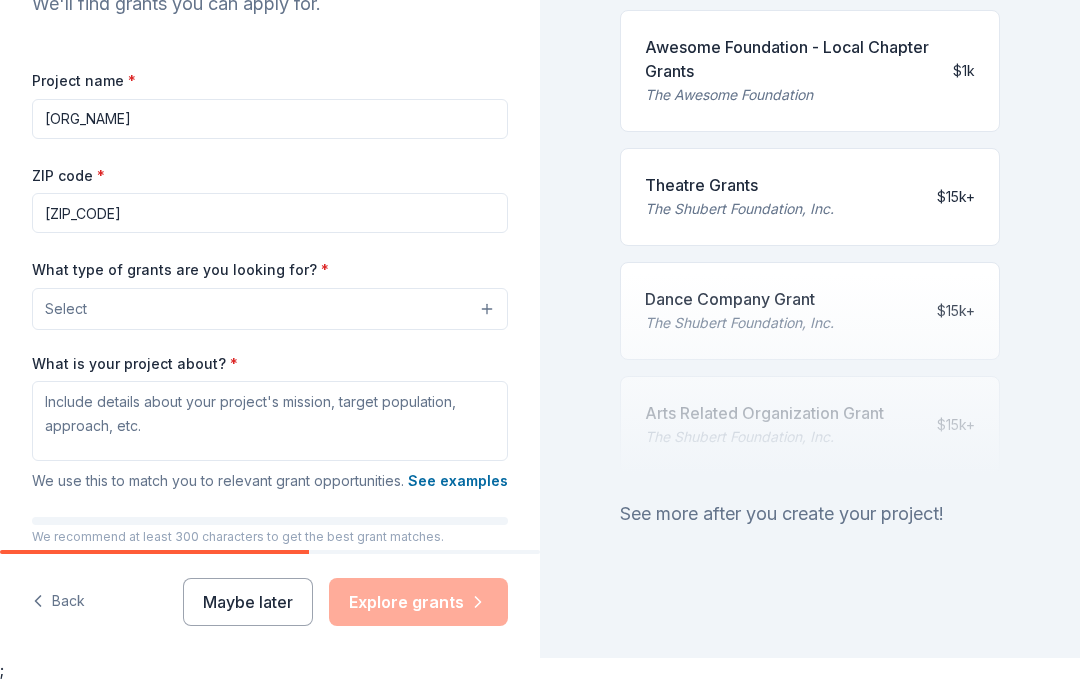 click on "Select" at bounding box center [270, 309] 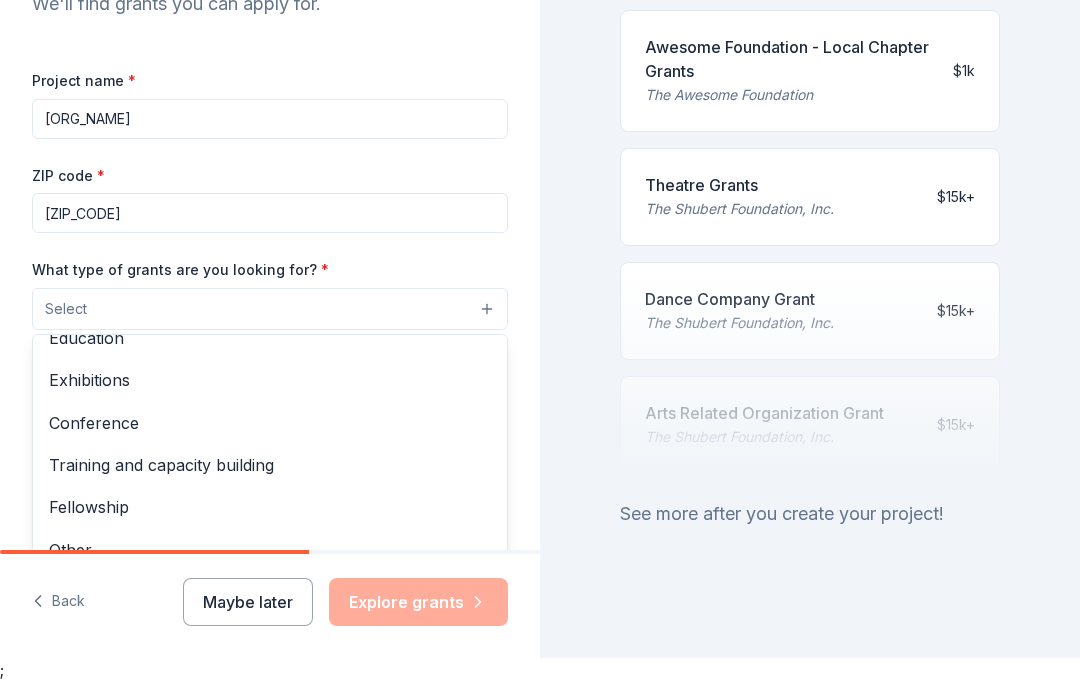 scroll, scrollTop: 232, scrollLeft: 0, axis: vertical 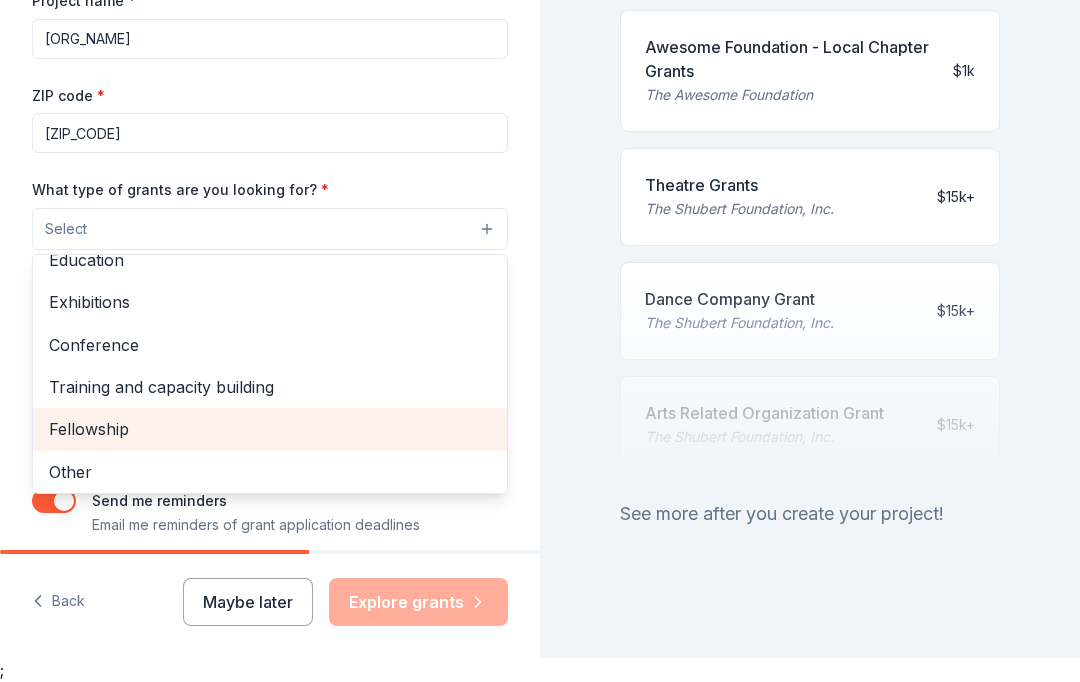 click on "Fellowship" at bounding box center (270, 429) 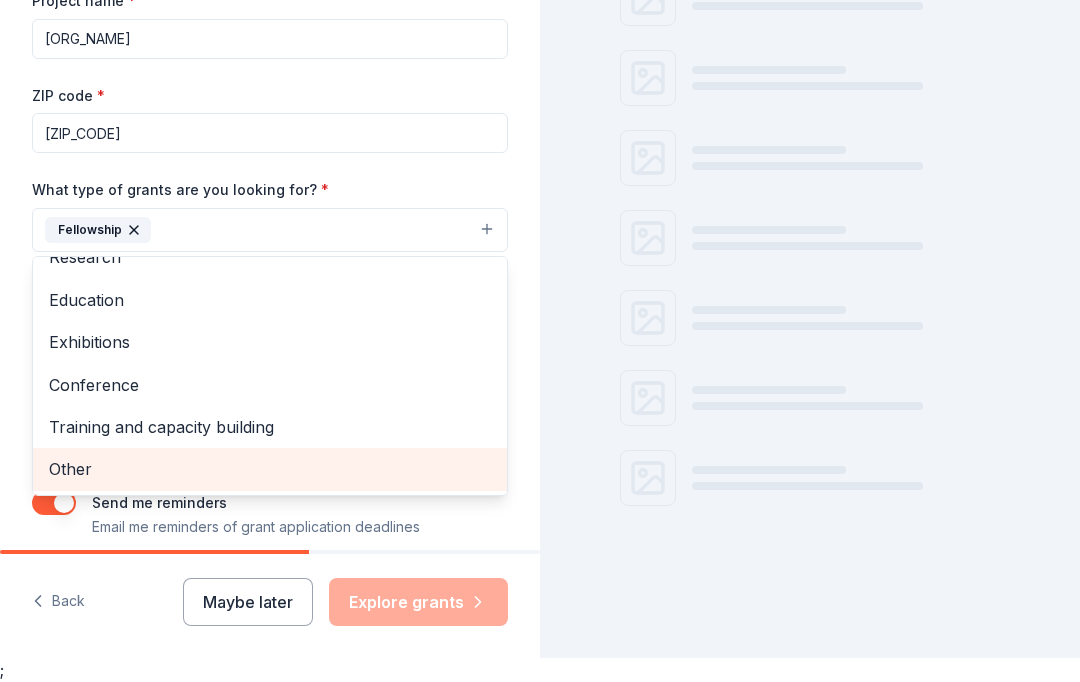 scroll, scrollTop: 190, scrollLeft: 0, axis: vertical 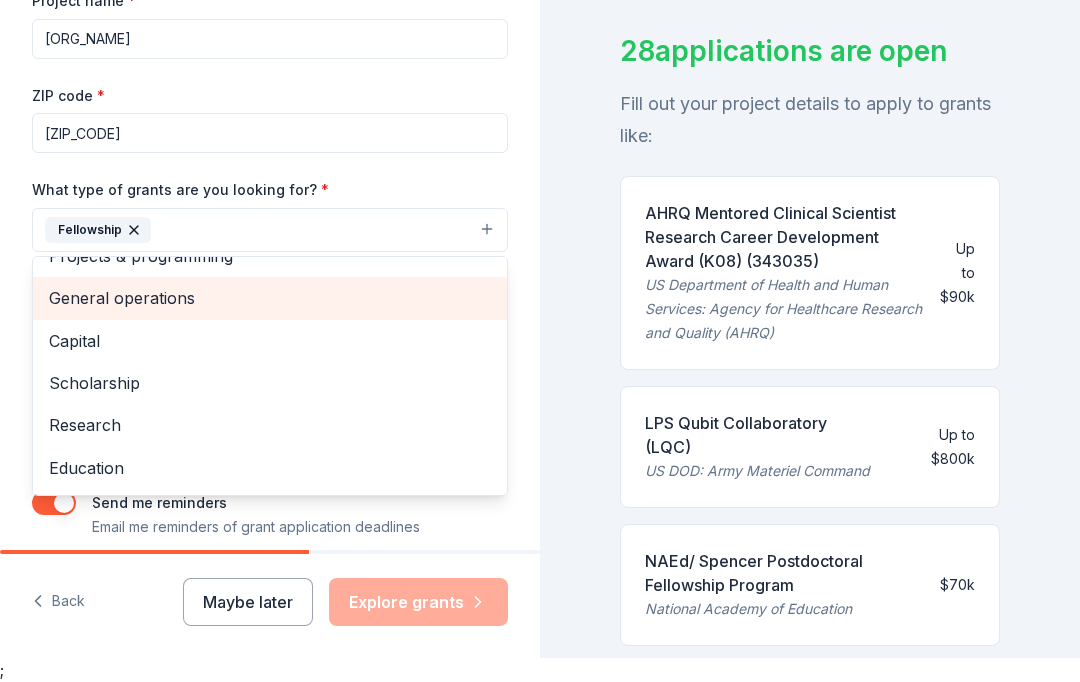 click on "General operations" at bounding box center (270, 298) 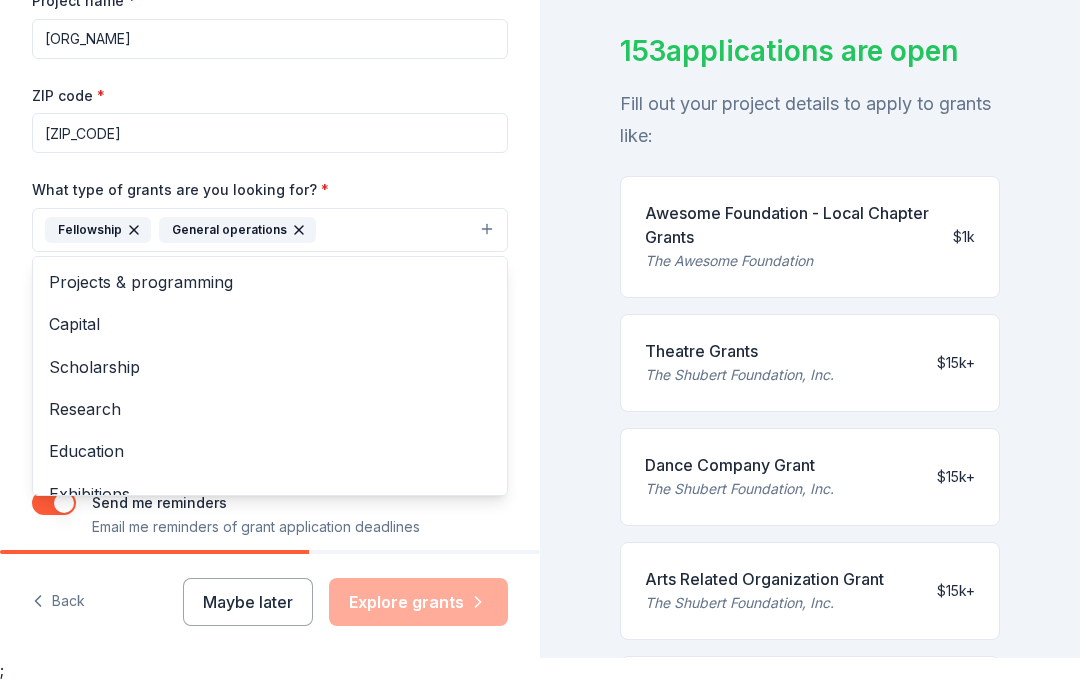scroll, scrollTop: 0, scrollLeft: 0, axis: both 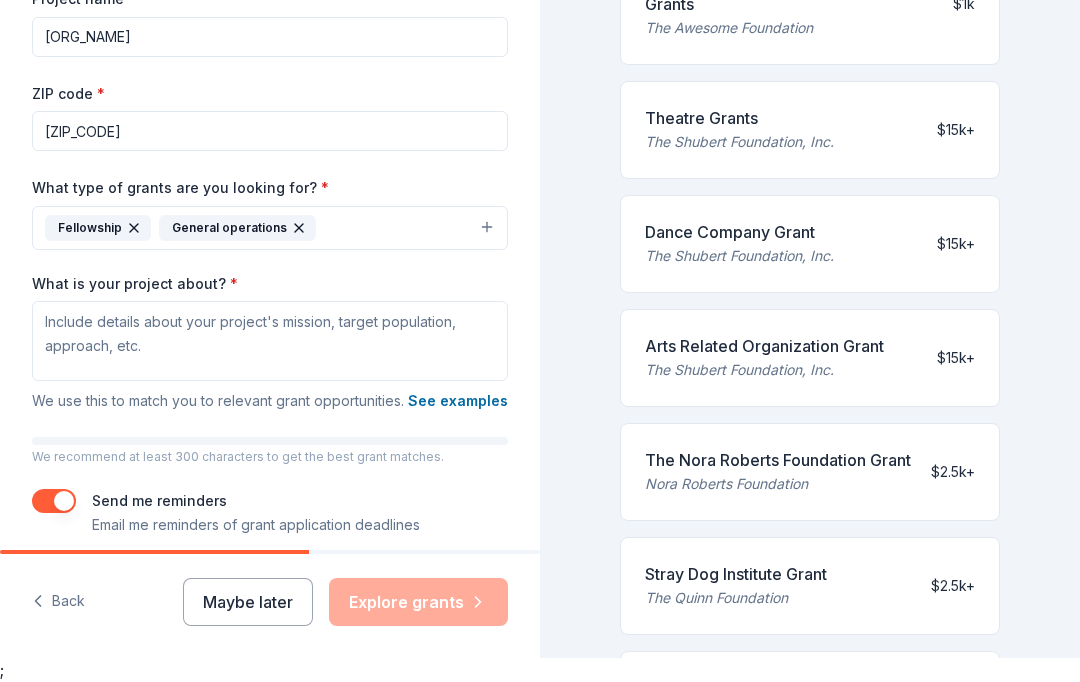 click on "The Shubert Foundation, Inc." at bounding box center [764, 370] 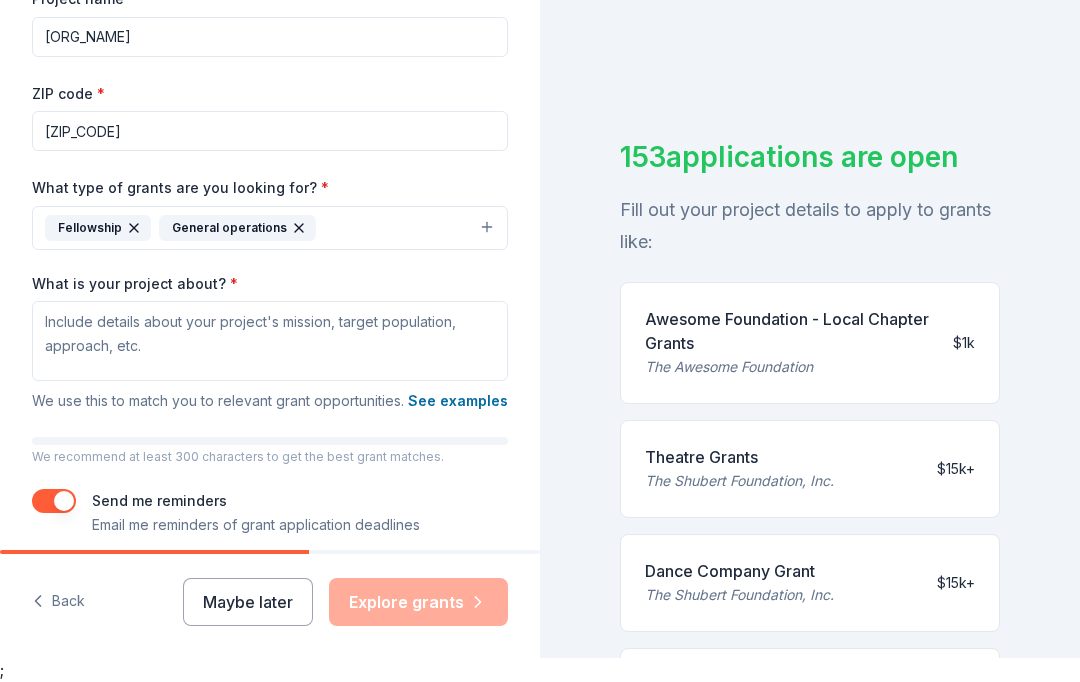 scroll, scrollTop: 0, scrollLeft: 0, axis: both 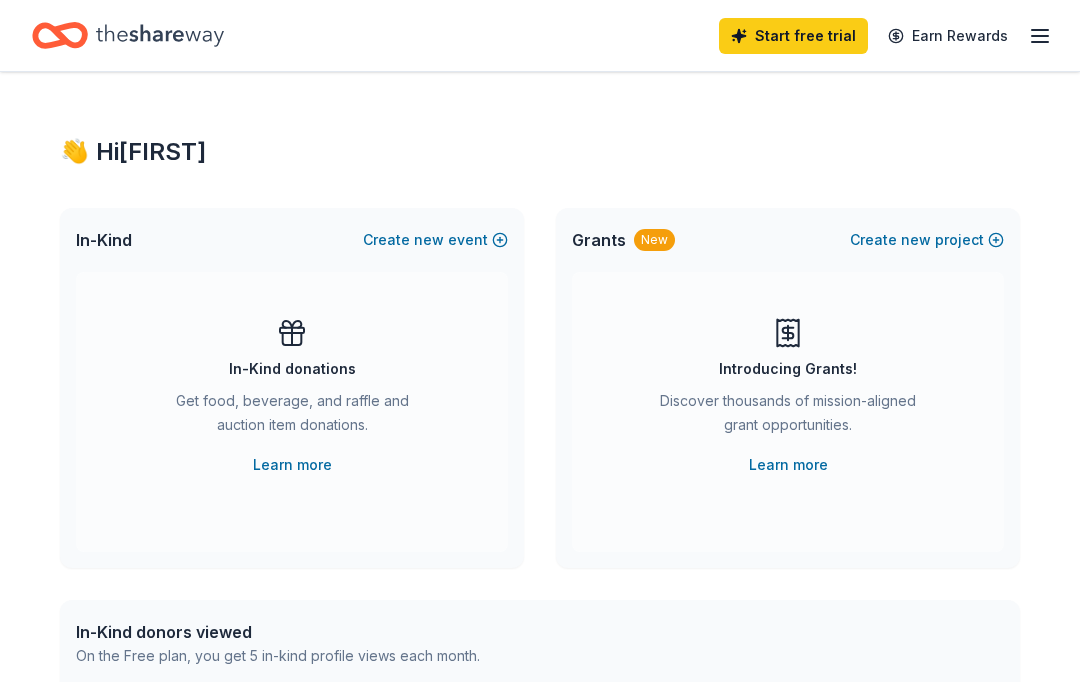 click on "Start free  trial" at bounding box center [793, 36] 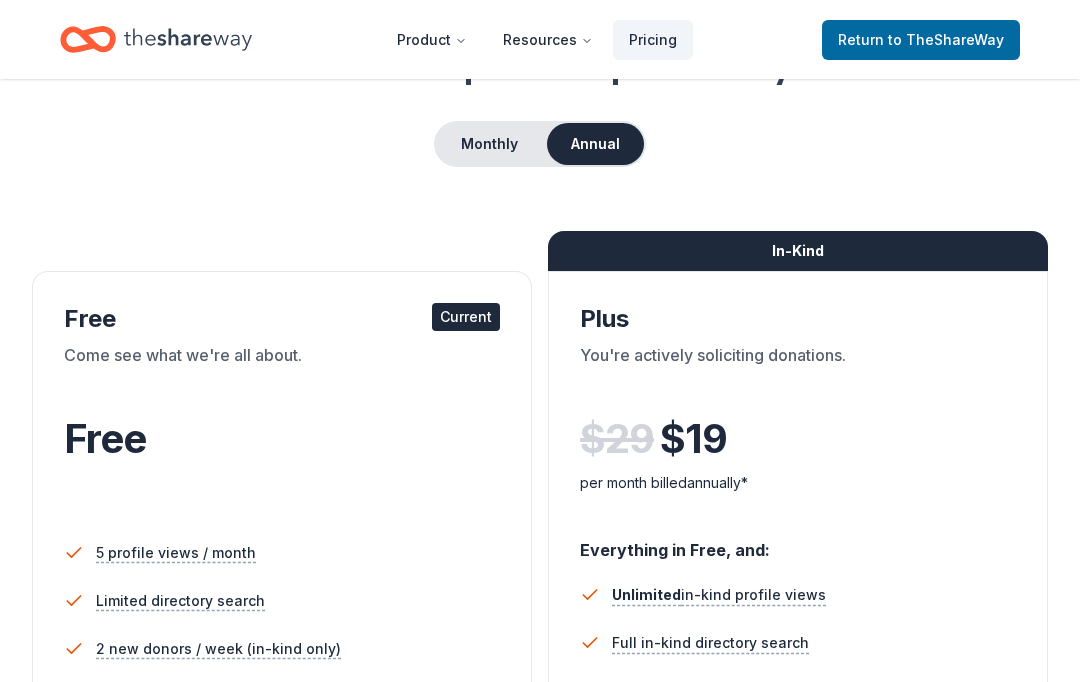 scroll, scrollTop: 157, scrollLeft: 0, axis: vertical 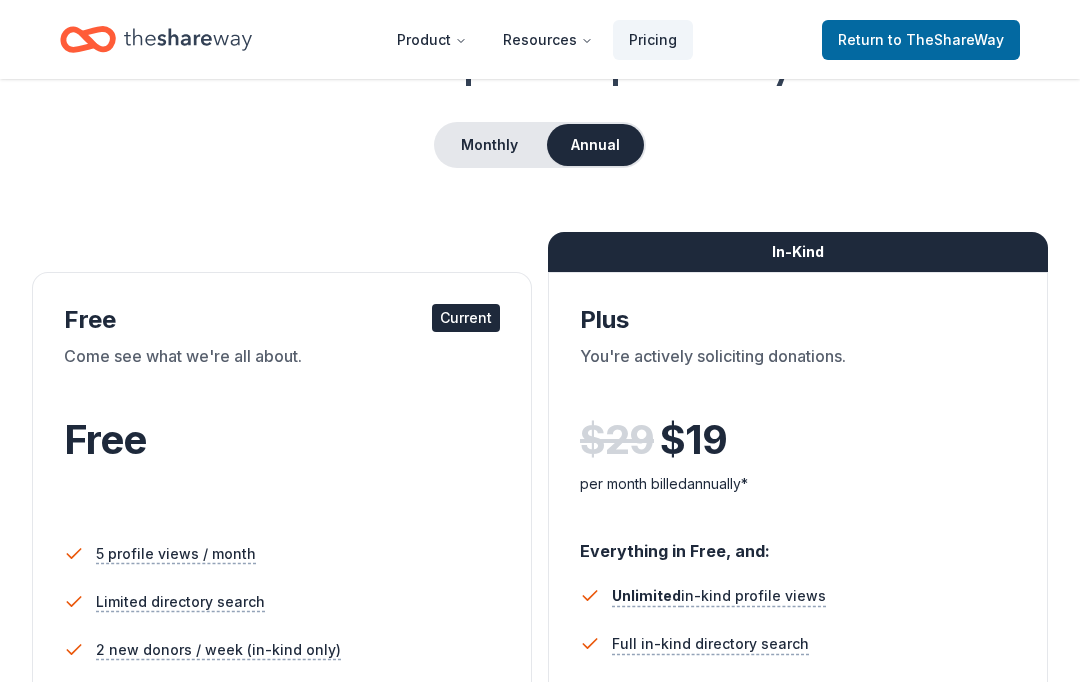 click on "Free Current" at bounding box center [282, 320] 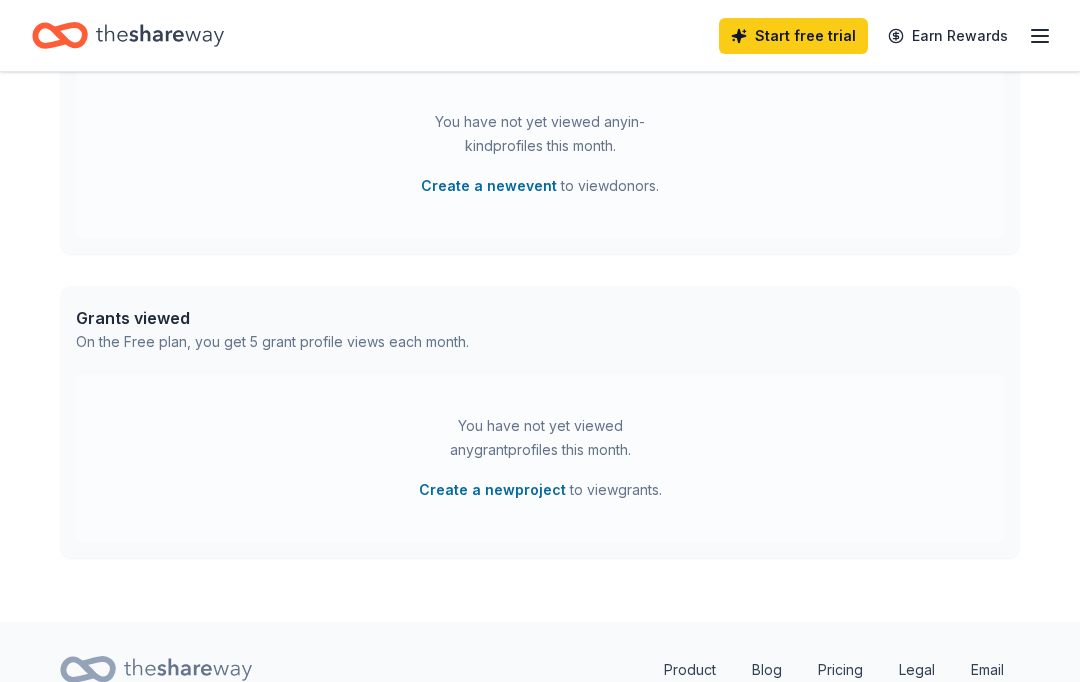scroll, scrollTop: 702, scrollLeft: 0, axis: vertical 